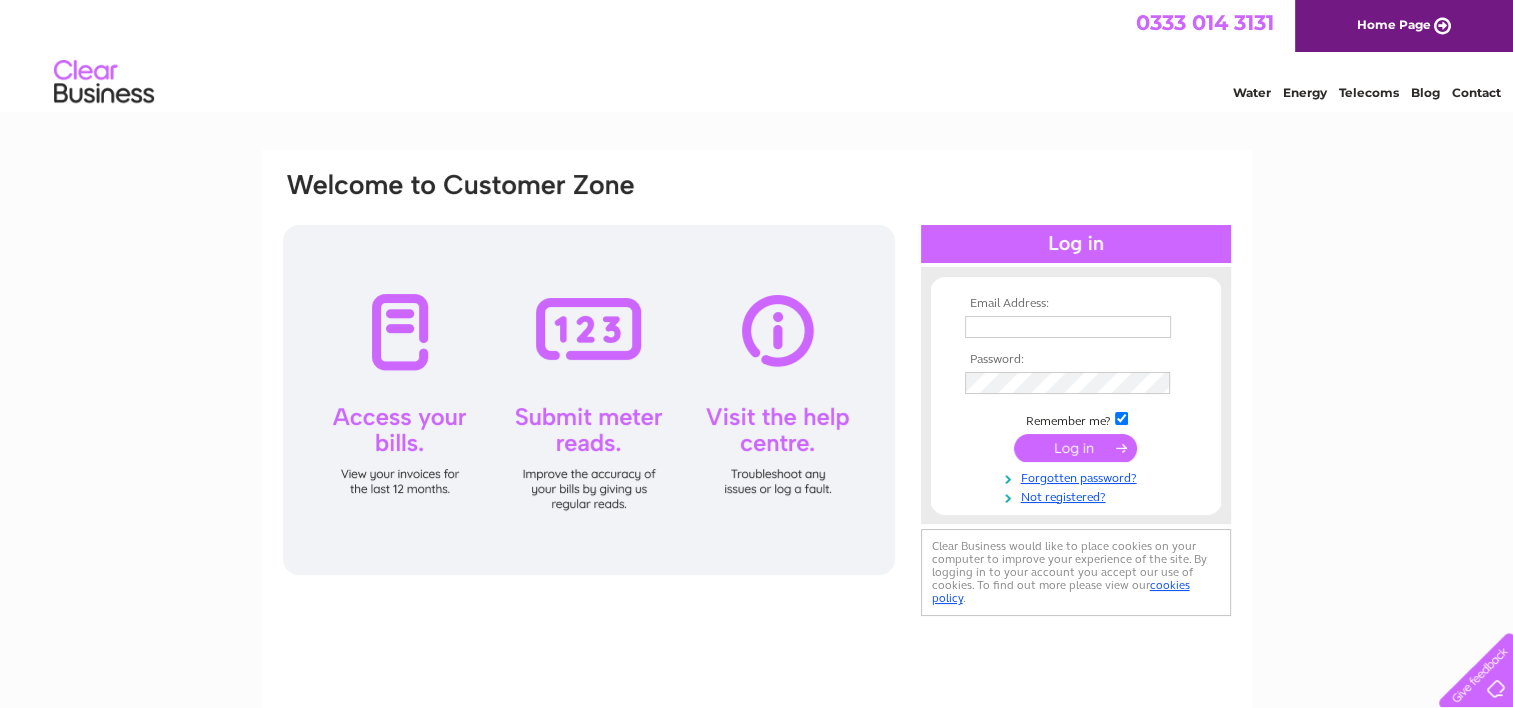 scroll, scrollTop: 0, scrollLeft: 0, axis: both 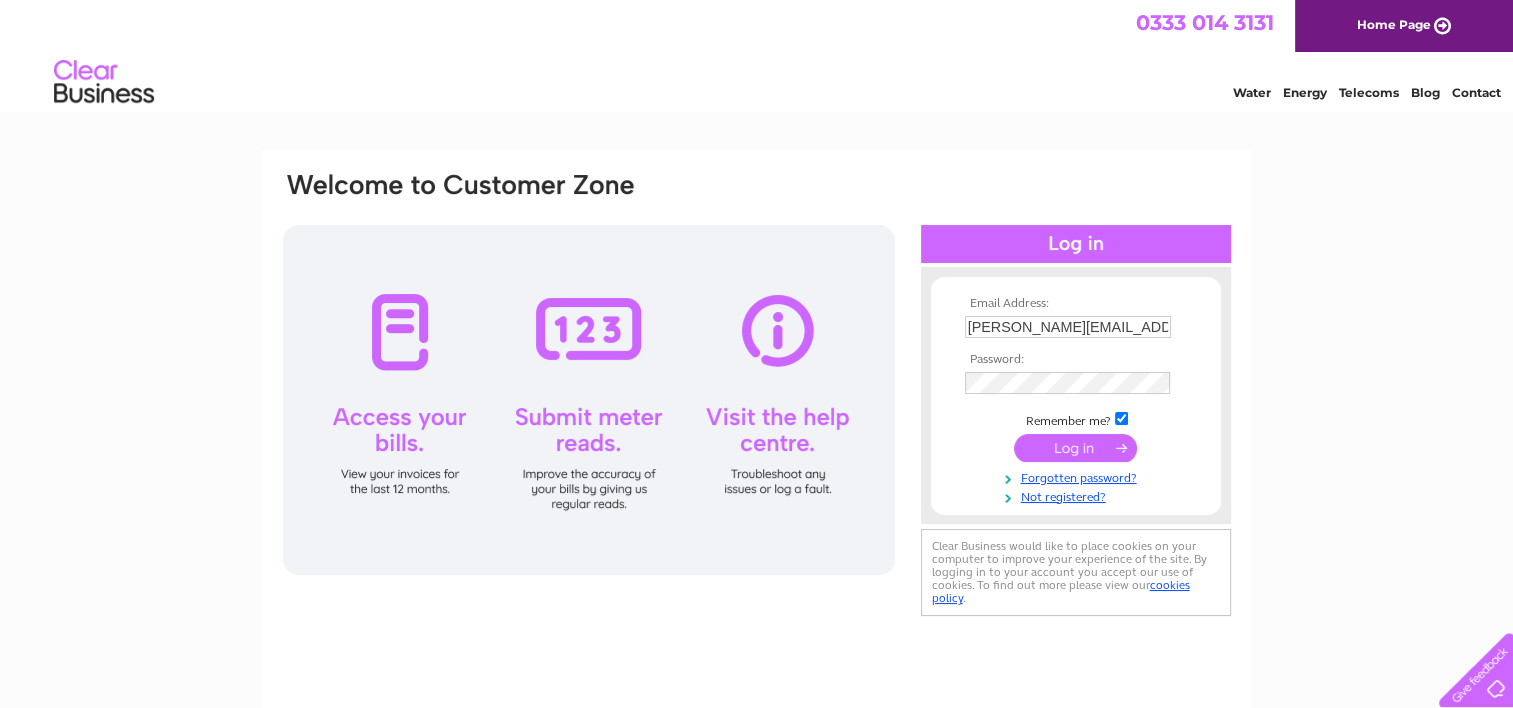 click at bounding box center (1075, 448) 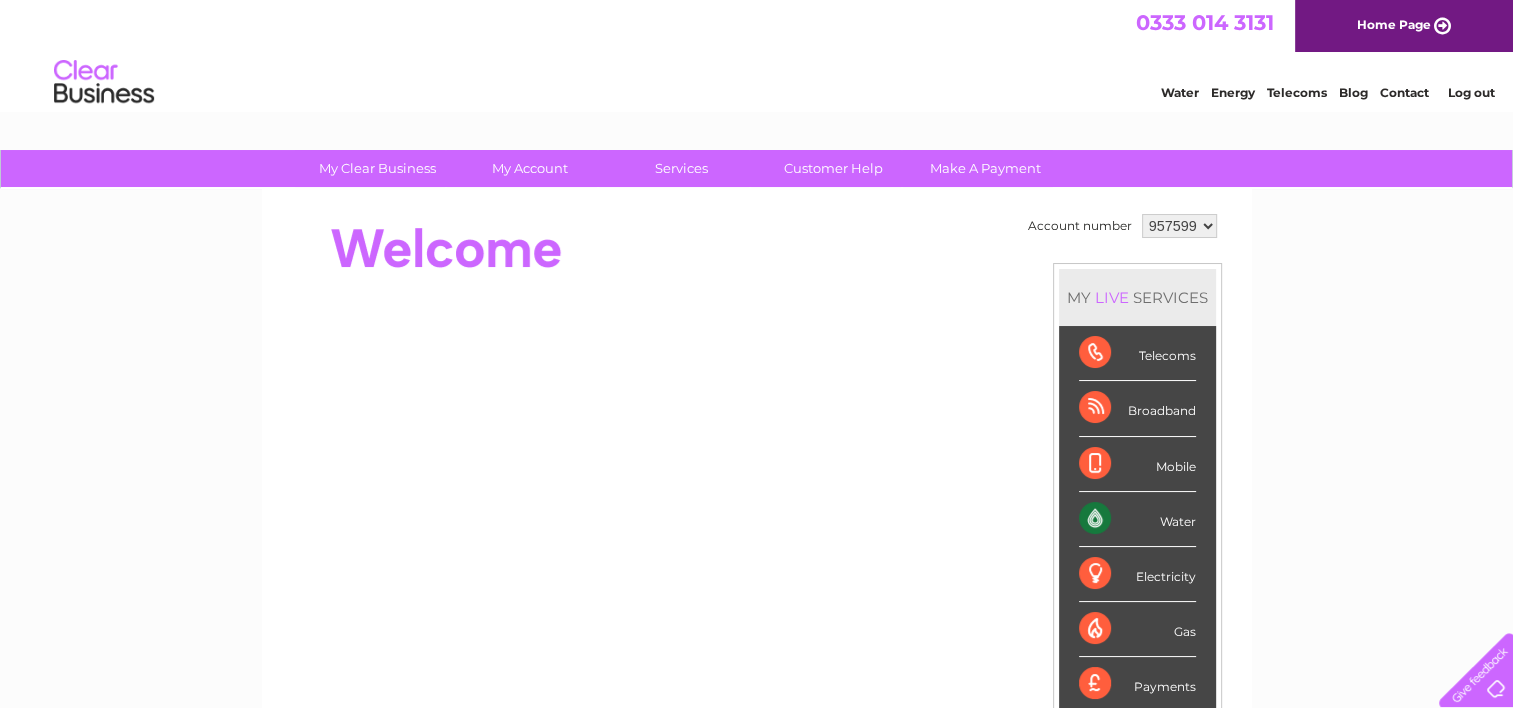 scroll, scrollTop: 0, scrollLeft: 0, axis: both 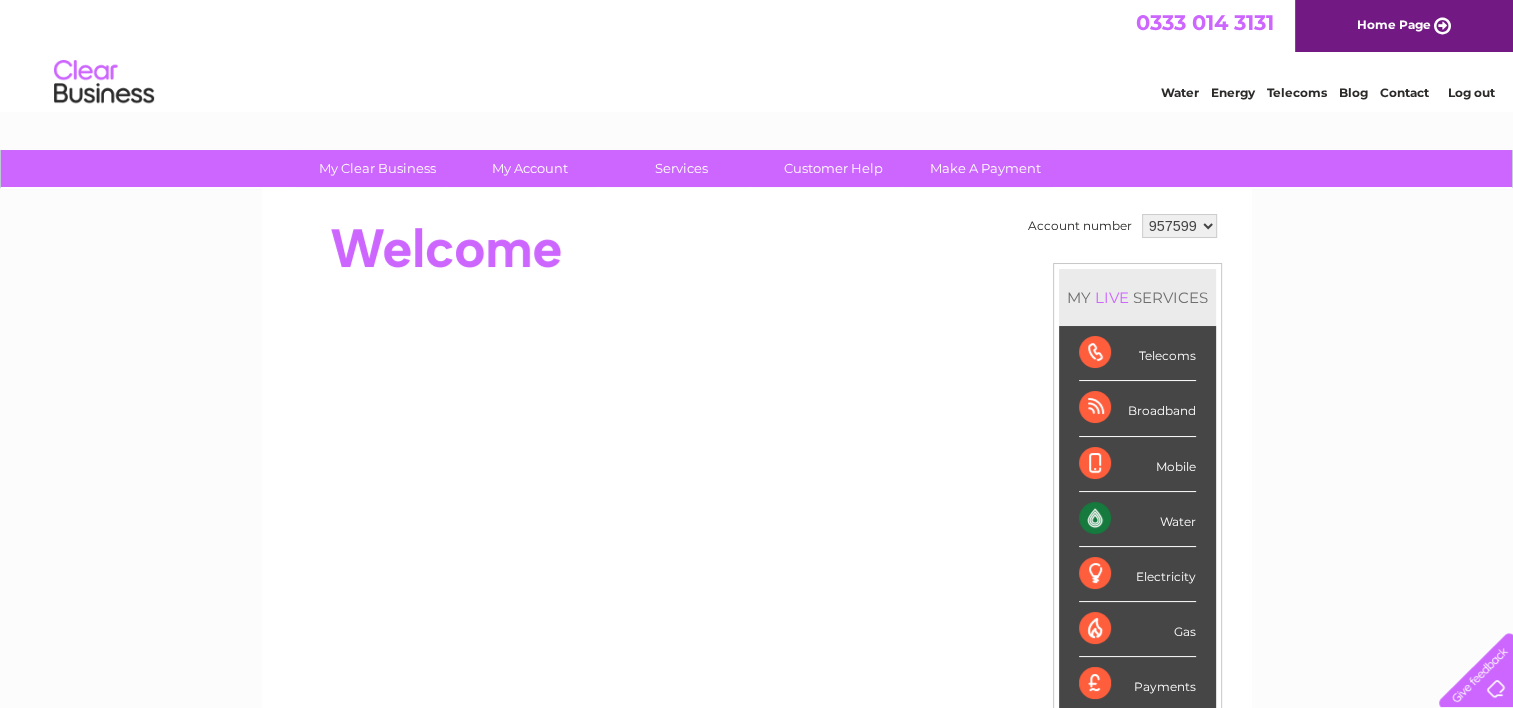 click on "957599
983679" at bounding box center [1179, 226] 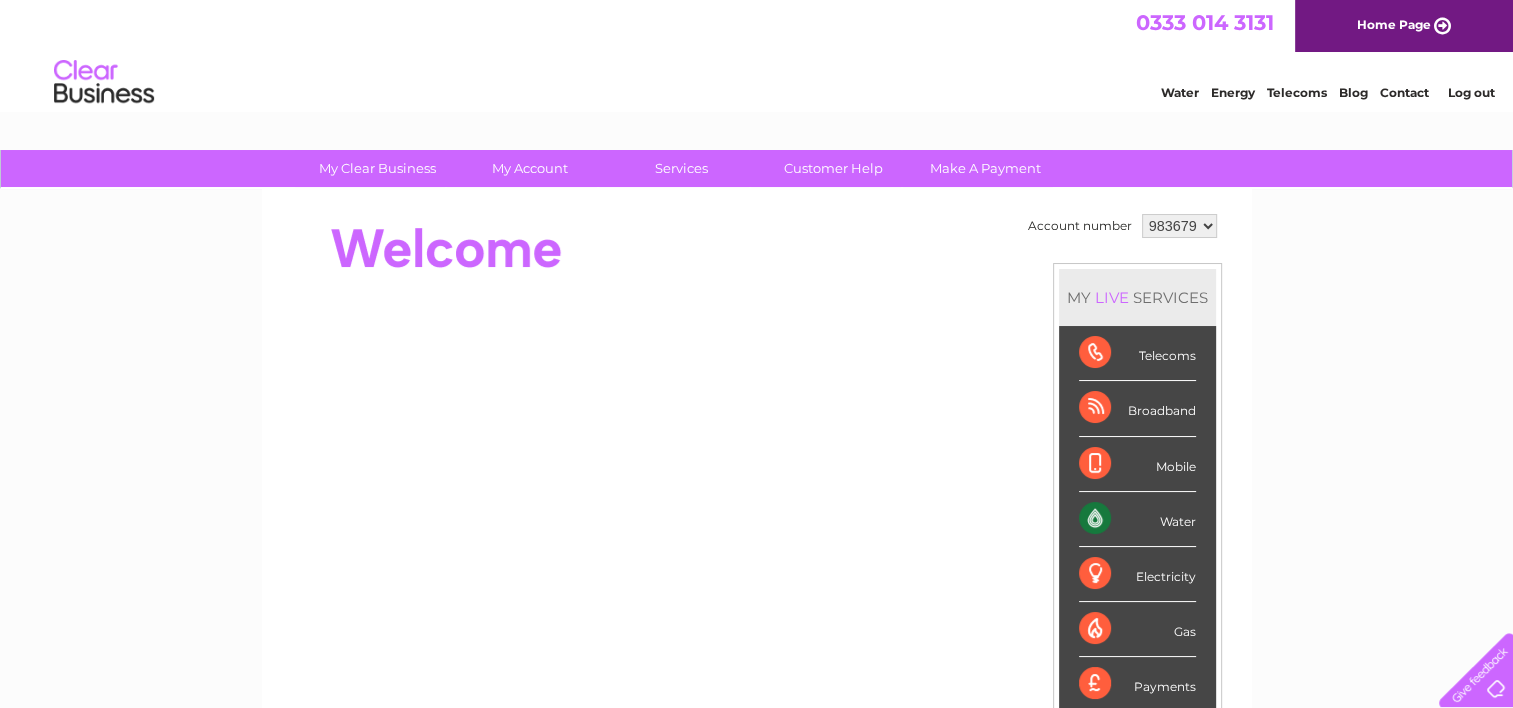 click on "957599
983679" at bounding box center [1179, 226] 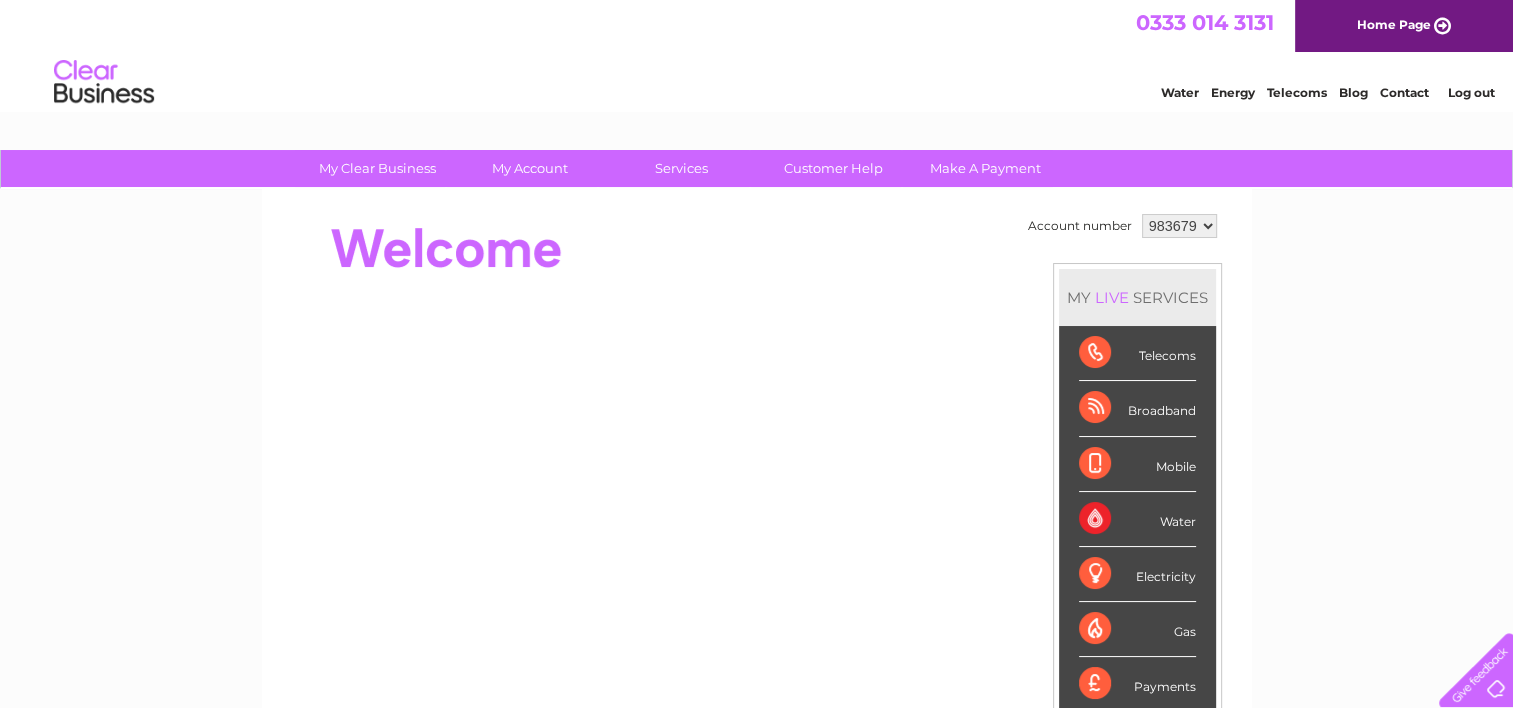 scroll, scrollTop: 0, scrollLeft: 0, axis: both 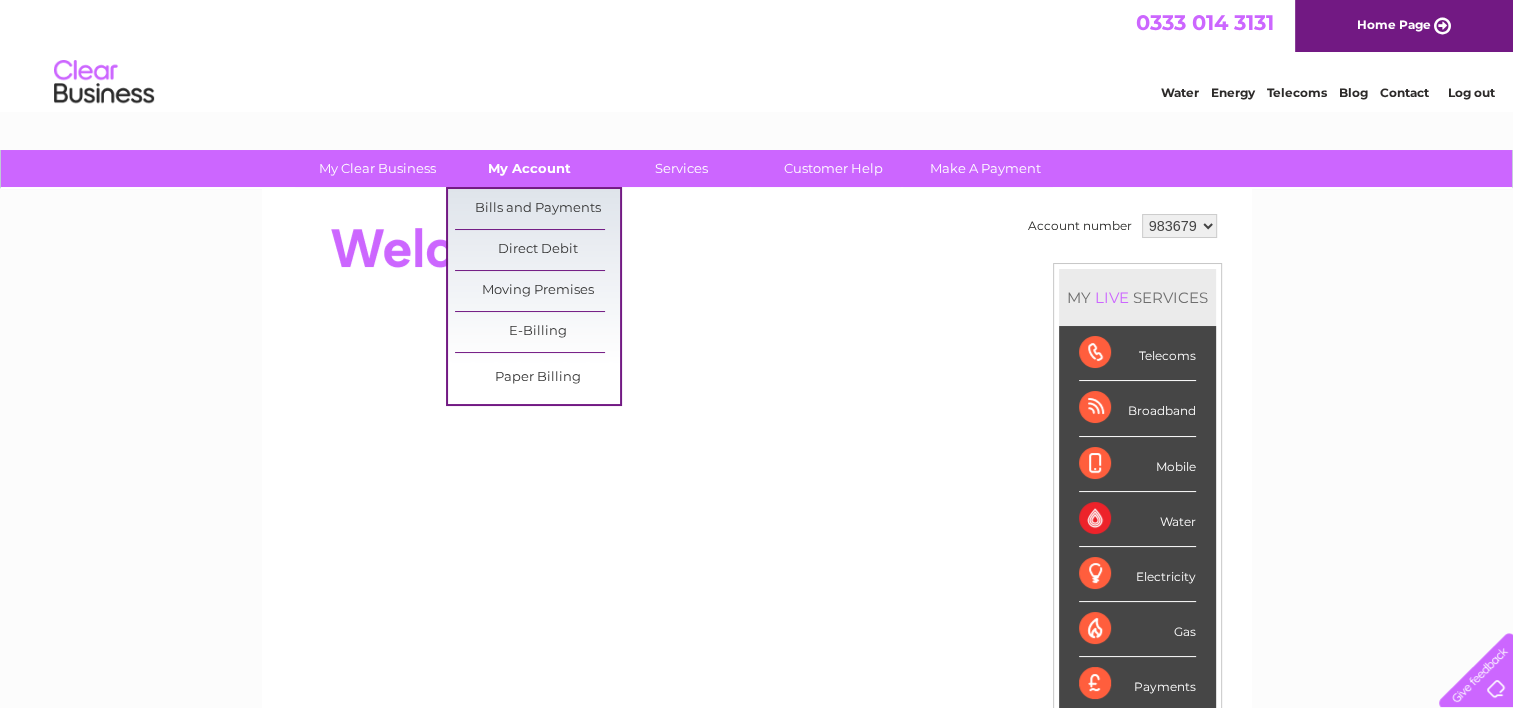 click on "My Account" at bounding box center [529, 168] 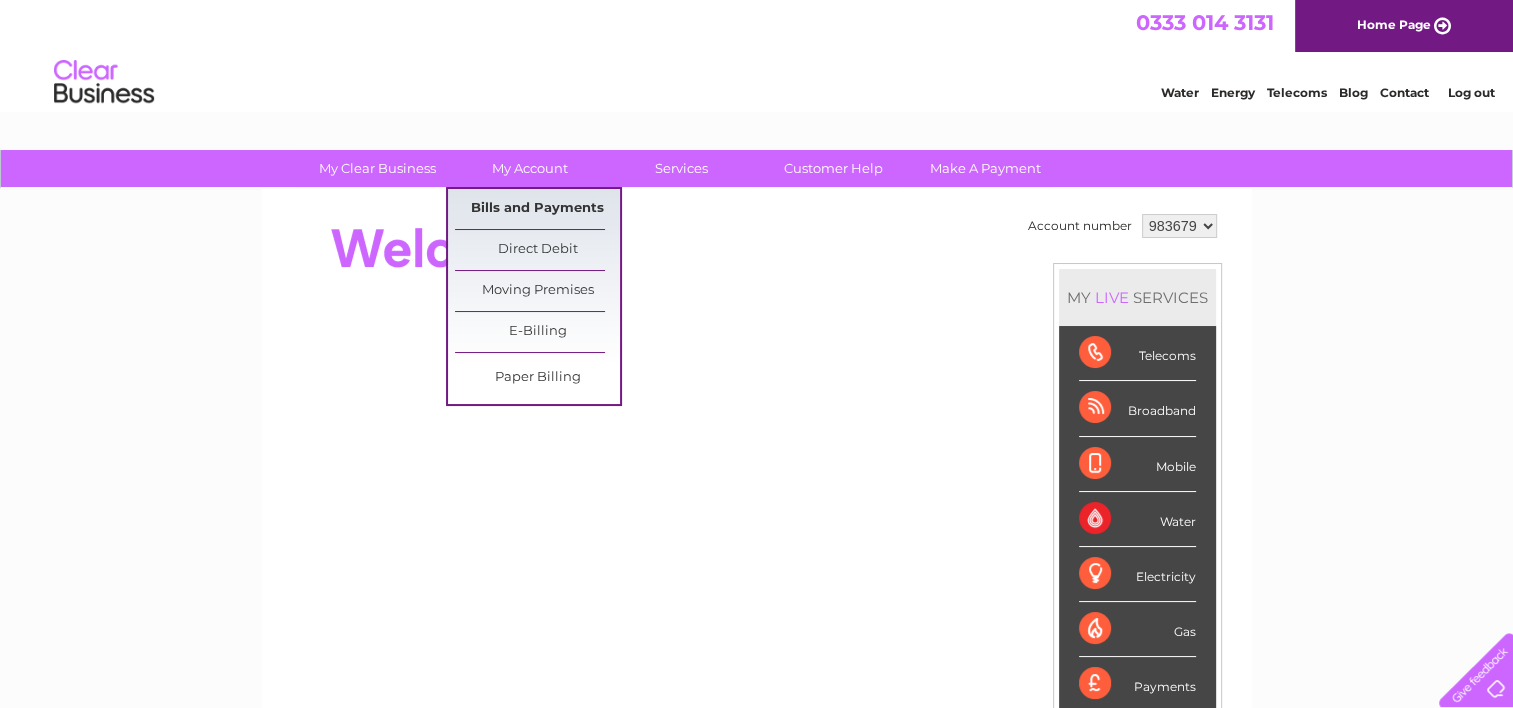 click on "Bills and Payments" at bounding box center (537, 209) 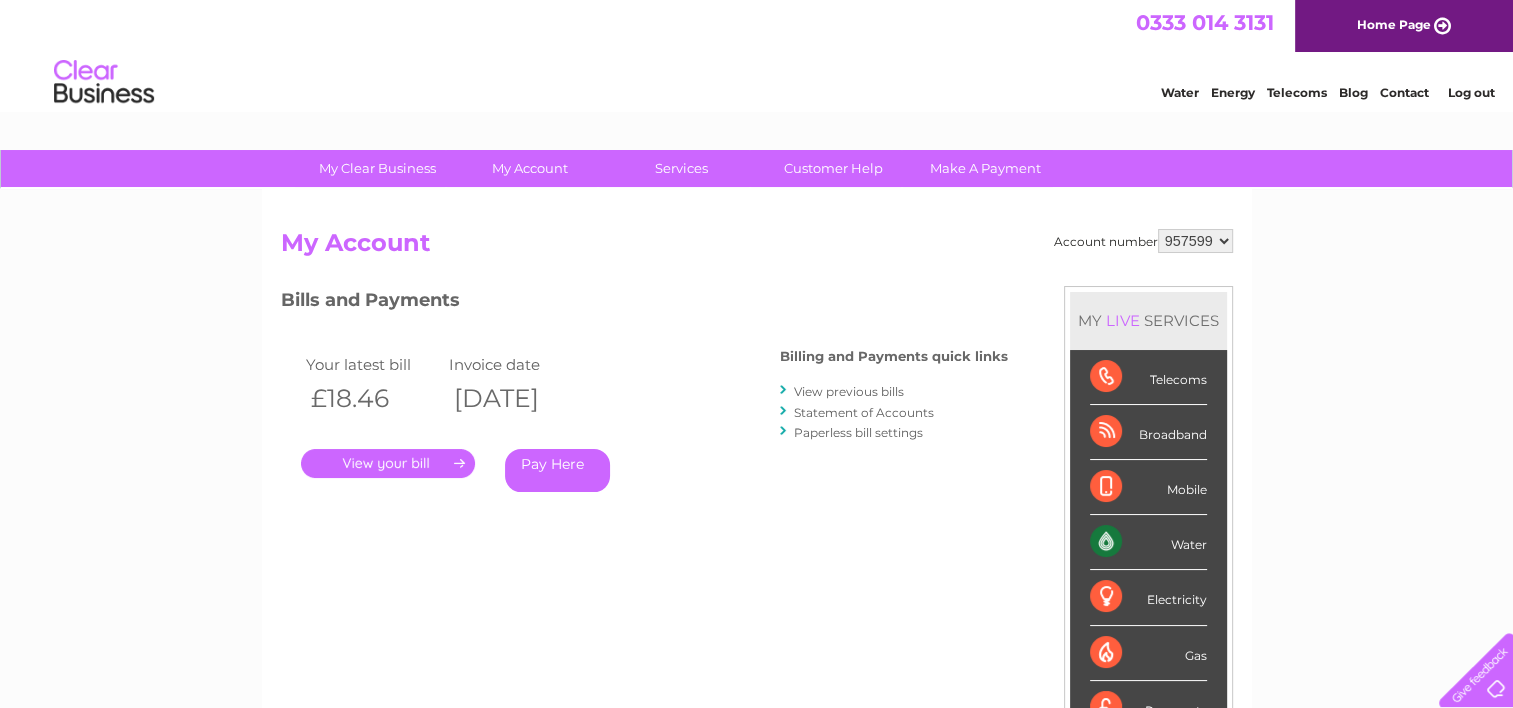 scroll, scrollTop: 0, scrollLeft: 0, axis: both 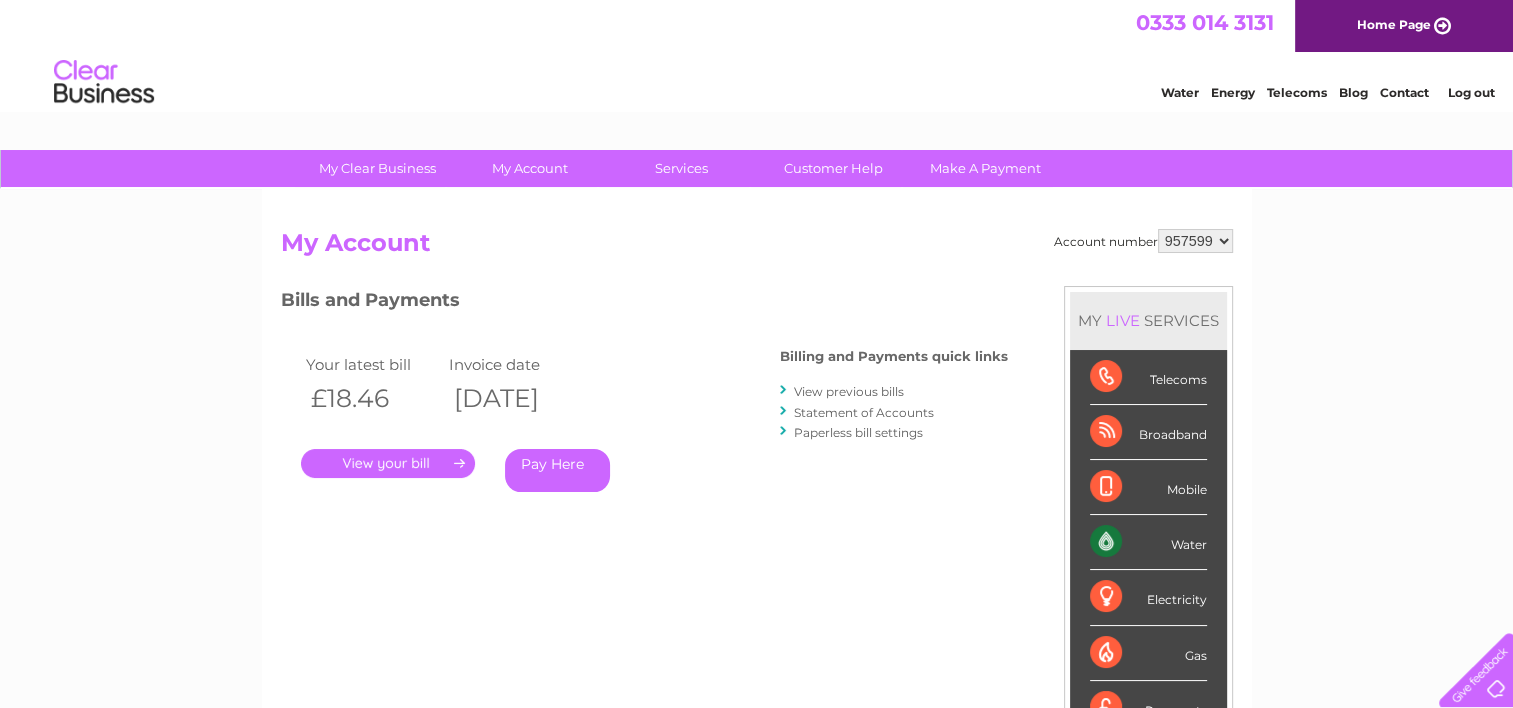 click on "957599
983679" at bounding box center (1195, 241) 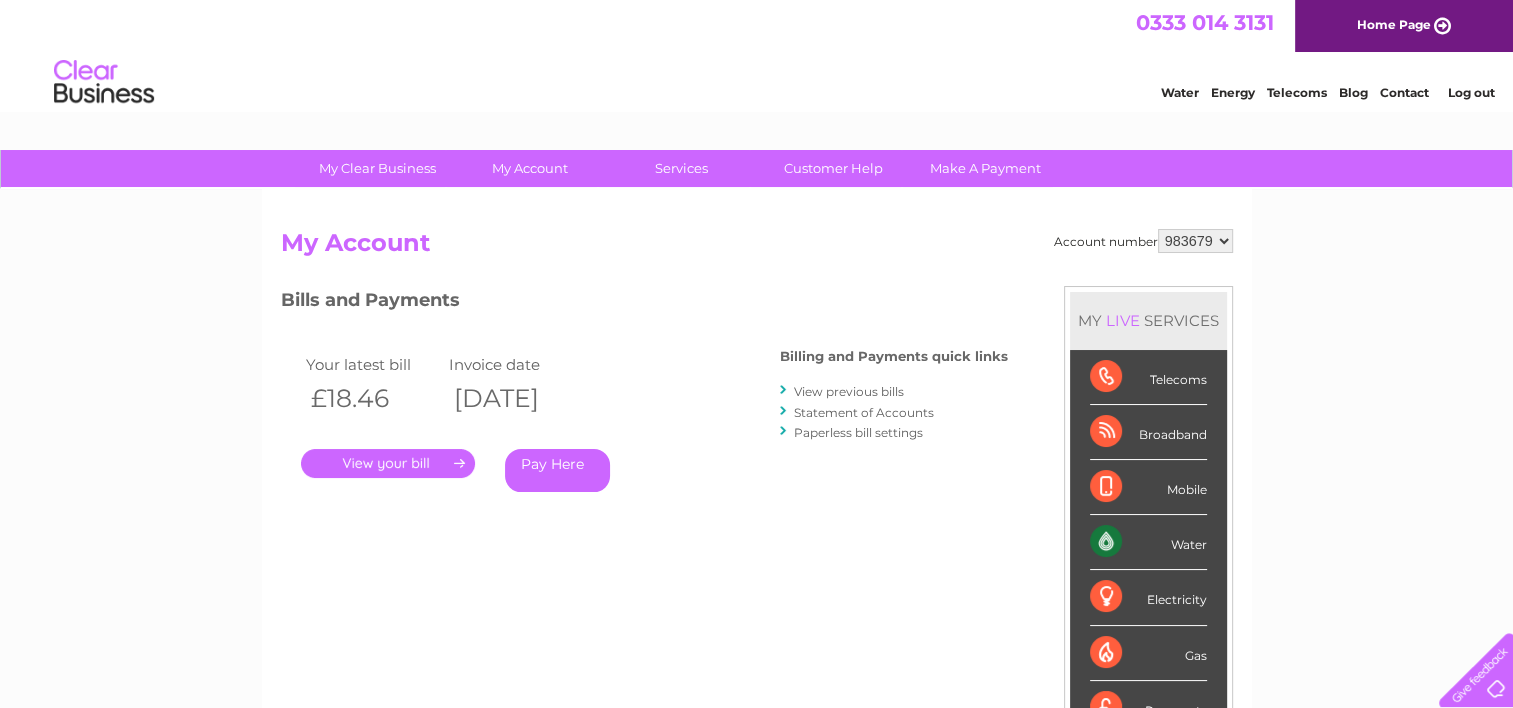 click on "957599
983679" at bounding box center (1195, 241) 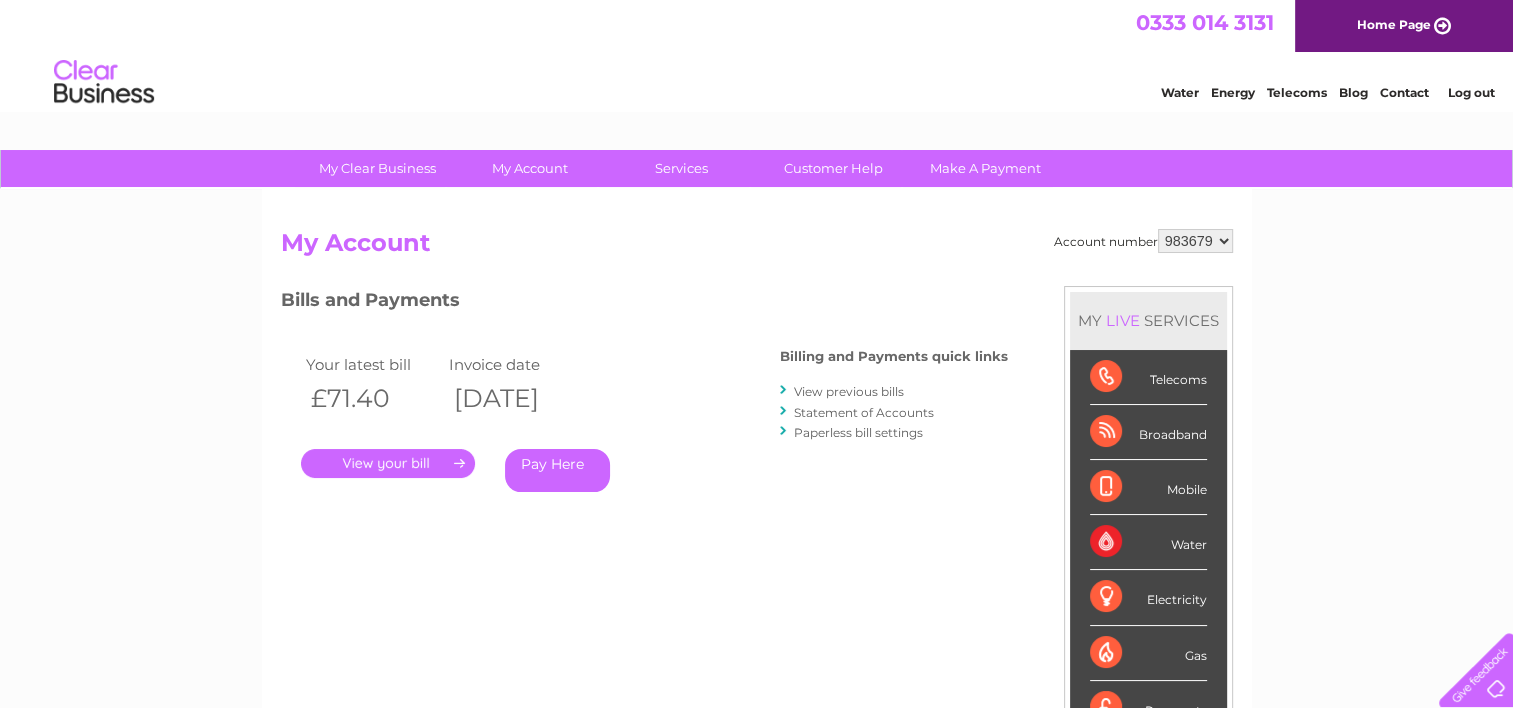scroll, scrollTop: 0, scrollLeft: 0, axis: both 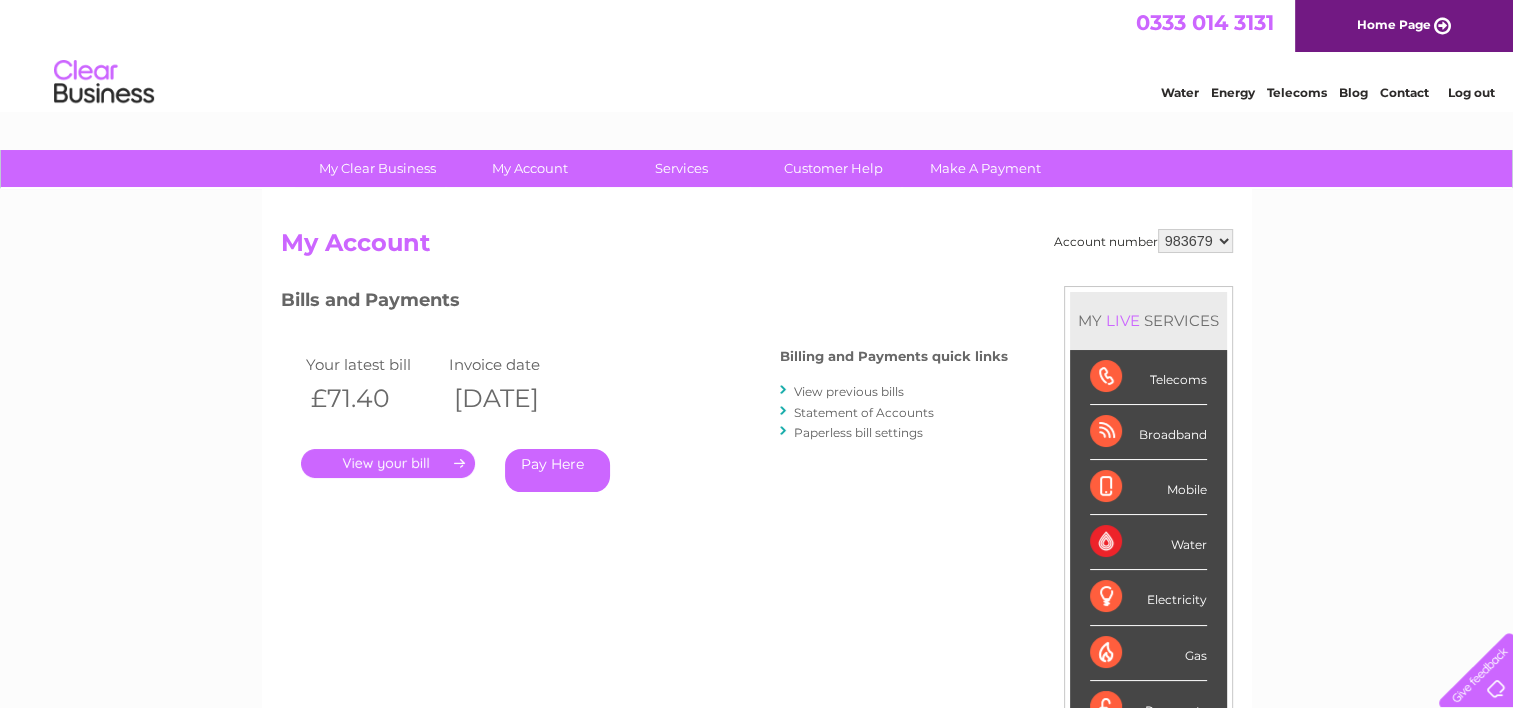 click on "." at bounding box center (388, 463) 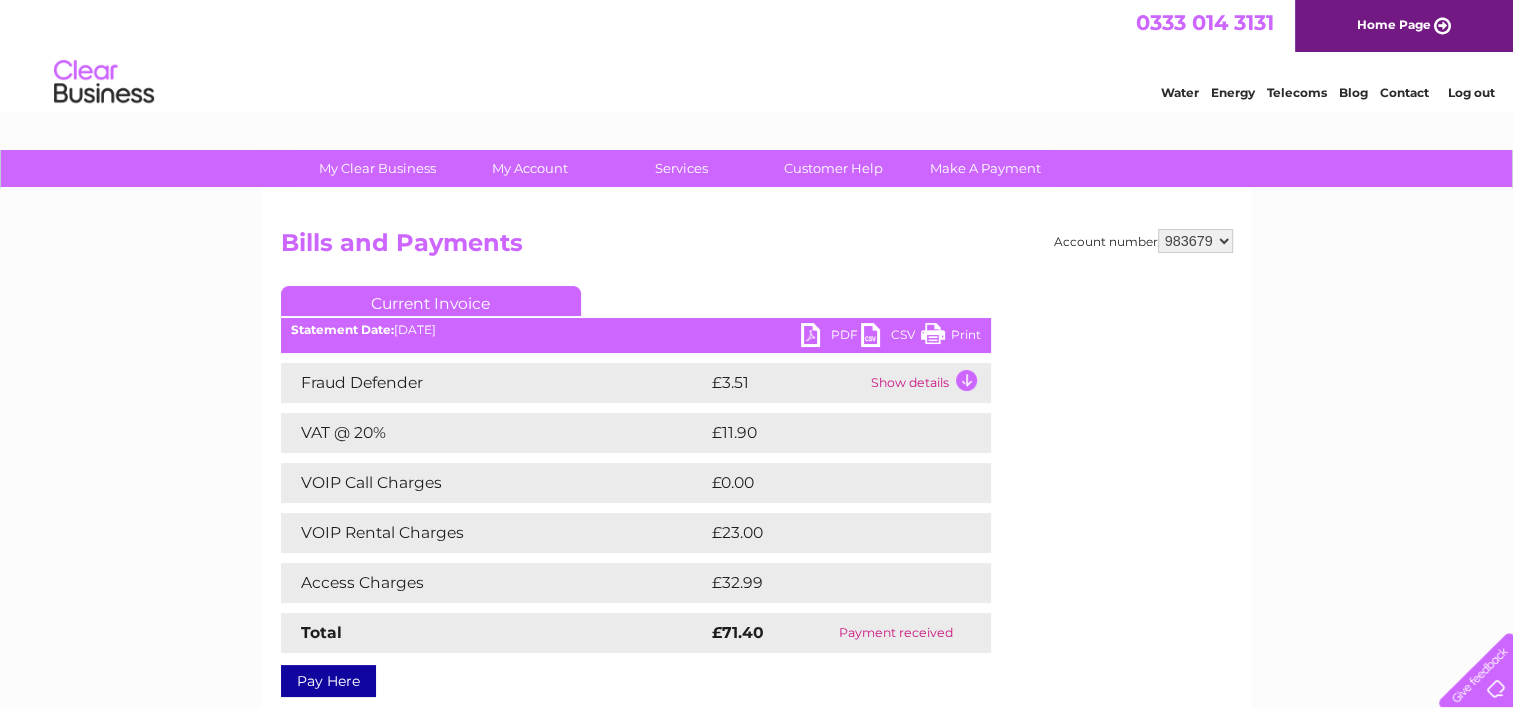scroll, scrollTop: 0, scrollLeft: 0, axis: both 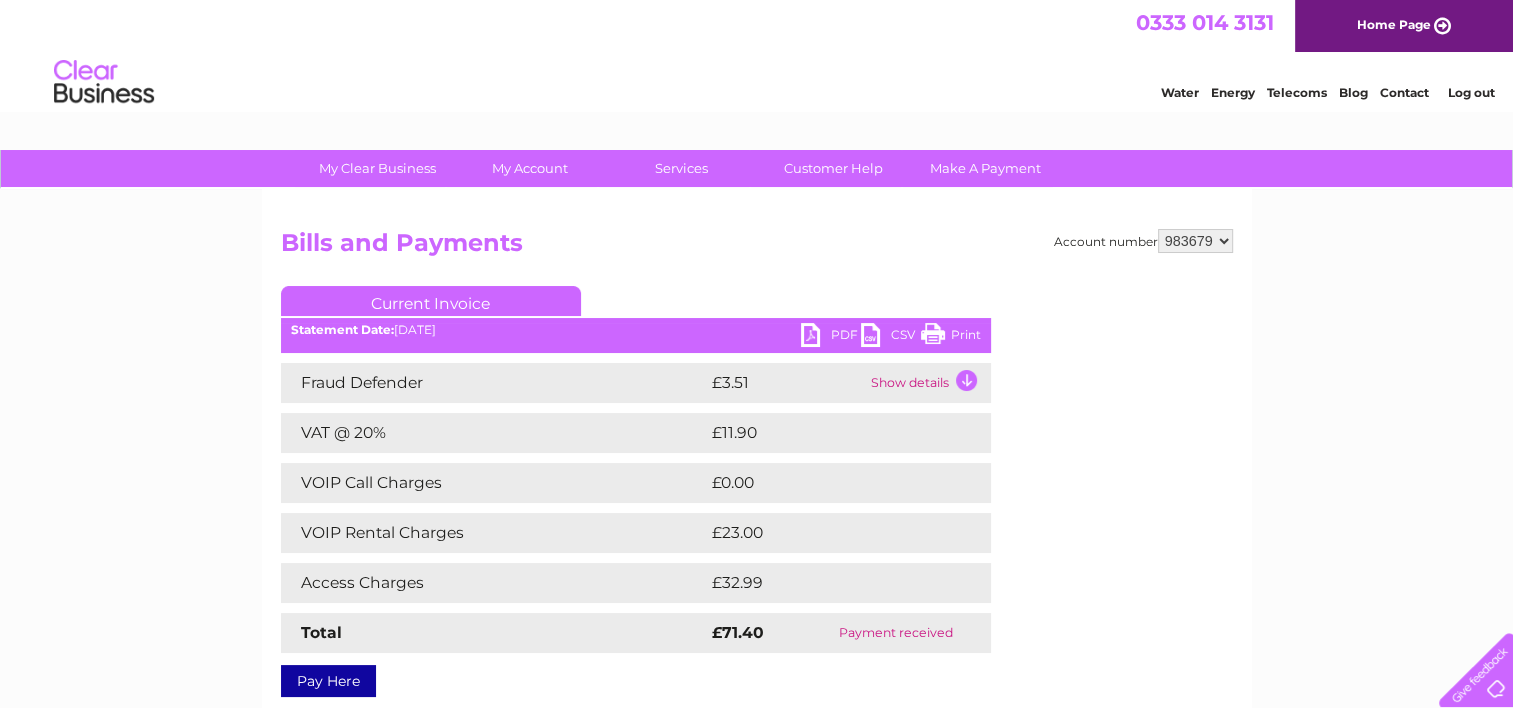 click on "Fraud Defender
£3.51
Show details
Your service itemisation is loading. This could take a few seconds...
VAT @ 20%
£11.90
£0.00 Total" at bounding box center [636, 508] 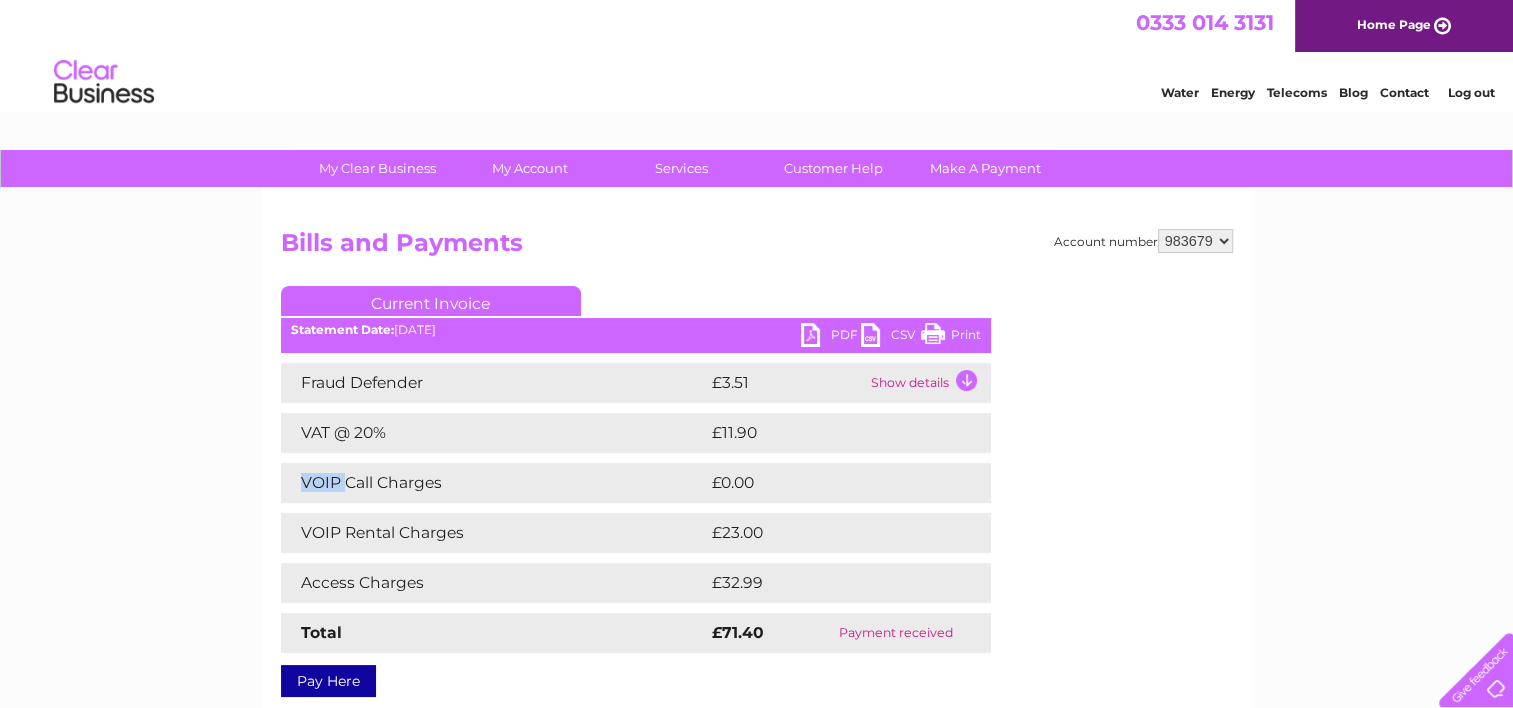 click on "Fraud Defender
£3.51
Show details
Your service itemisation is loading. This could take a few seconds...
VAT @ 20%
£11.90
£0.00 Total" at bounding box center (636, 508) 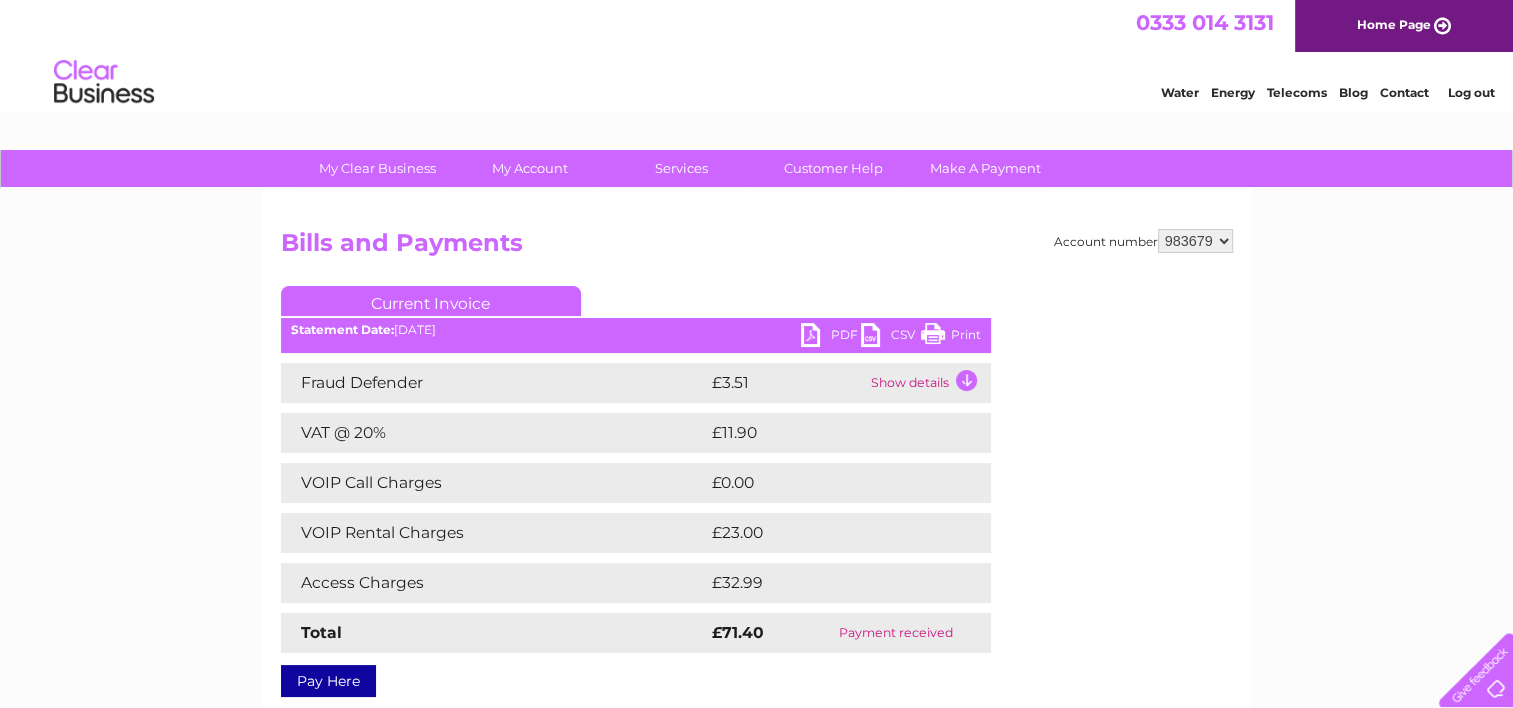 drag, startPoint x: 421, startPoint y: 461, endPoint x: 457, endPoint y: 491, distance: 46.8615 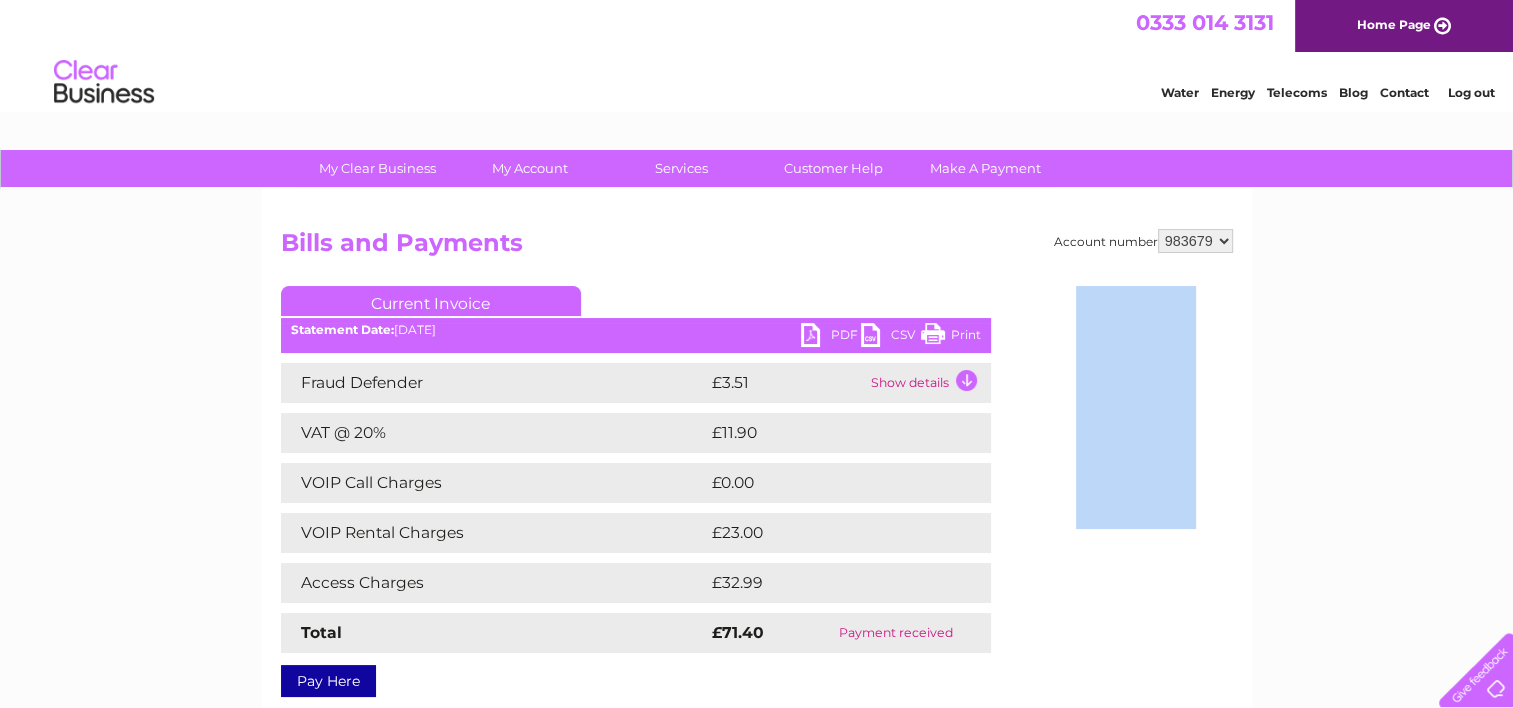 click on "My Clear Business
Login Details
My Details
My Preferences
Link Account
My Account
Bills and Payments   Direct Debit   Moving Premises" at bounding box center [756, 620] 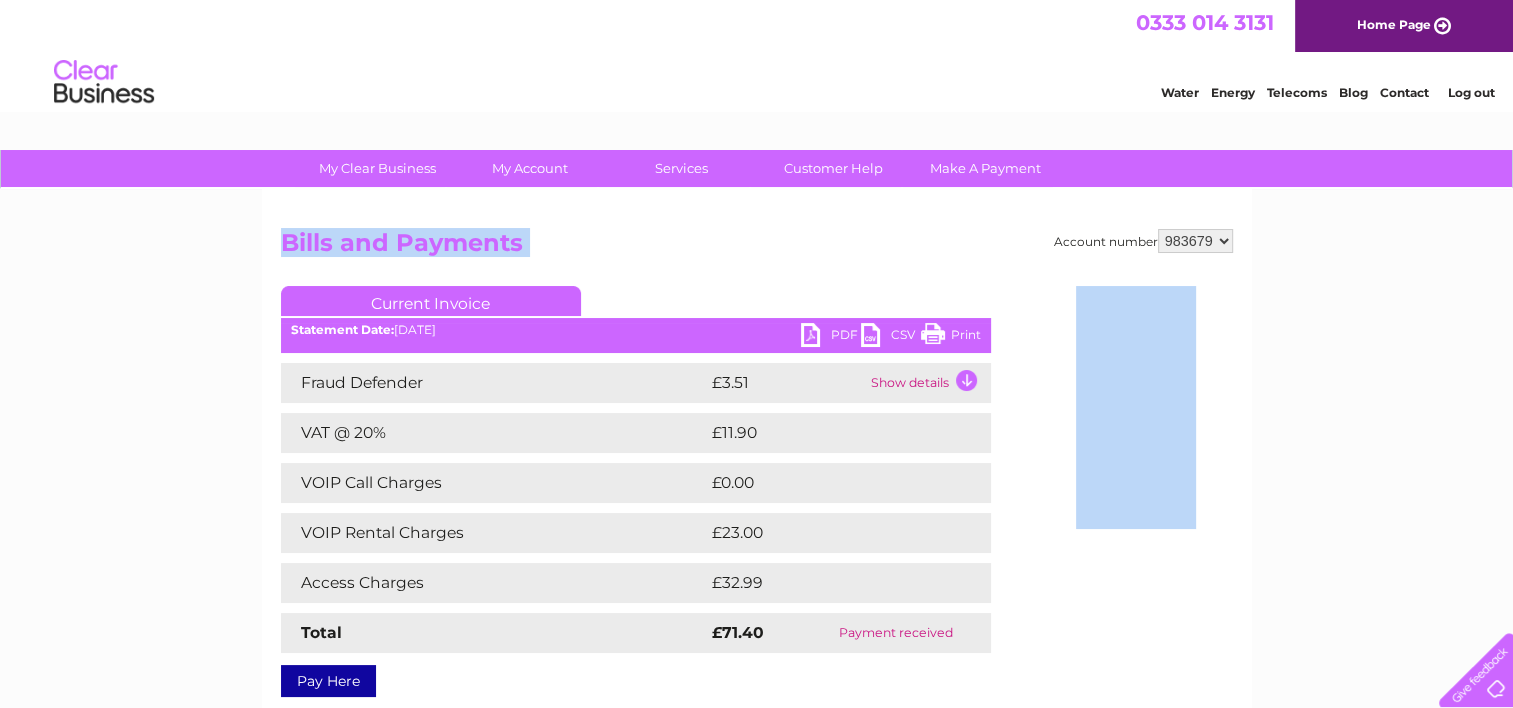 click on "My Clear Business
Login Details
My Details
My Preferences
Link Account
My Account
Bills and Payments   Direct Debit   Moving Premises" at bounding box center [756, 620] 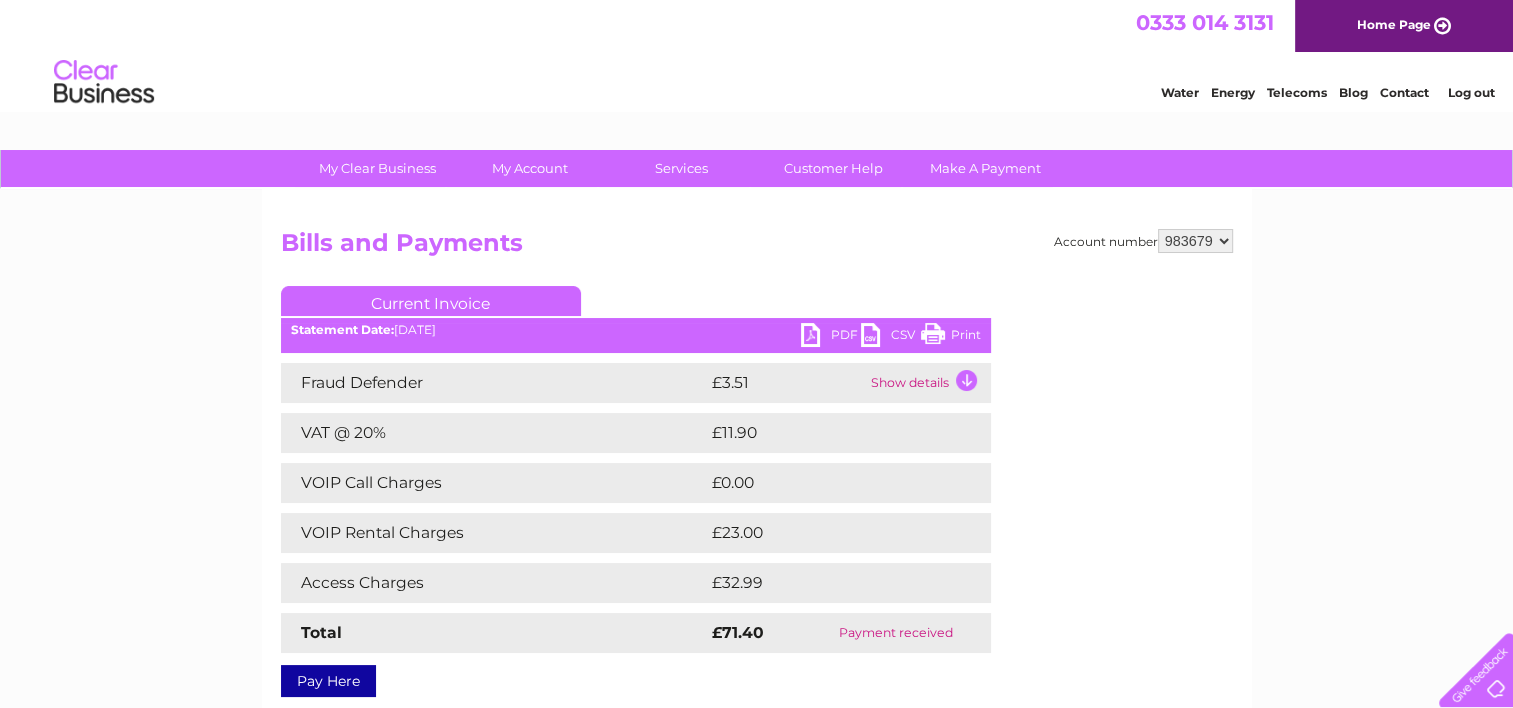 click on "My Clear Business
Login Details
My Details
My Preferences
Link Account
My Account
Bills and Payments   Direct Debit   Moving Premises" at bounding box center (756, 620) 